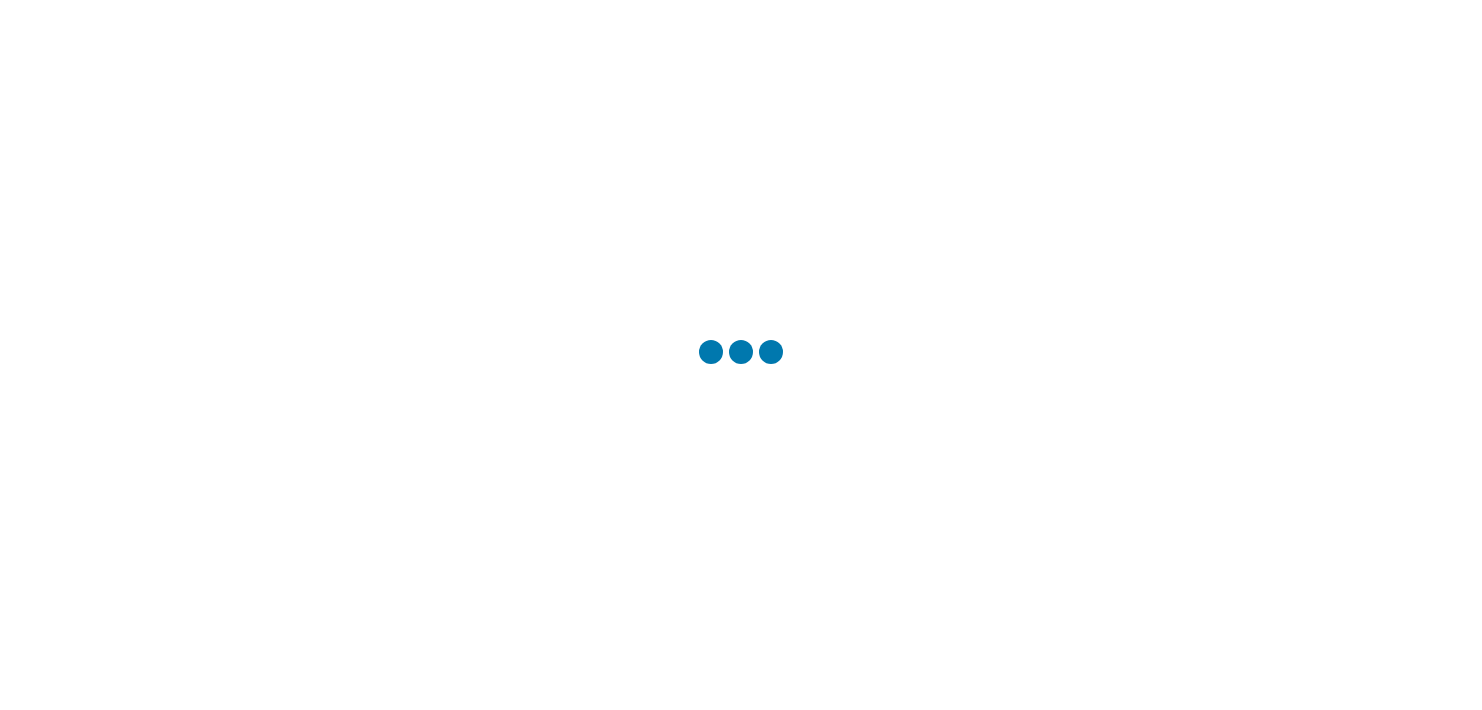 scroll, scrollTop: 0, scrollLeft: 0, axis: both 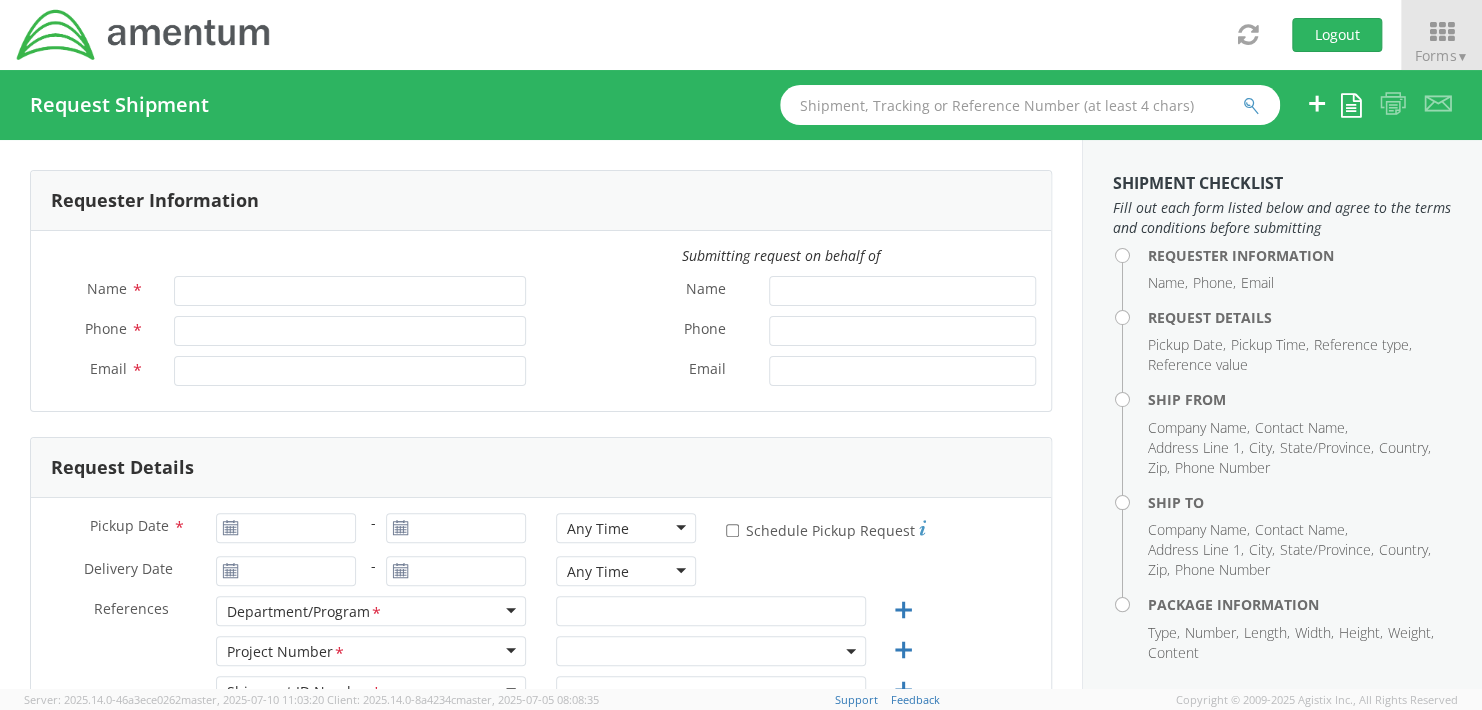 type on "Rebecca Thorstenson" 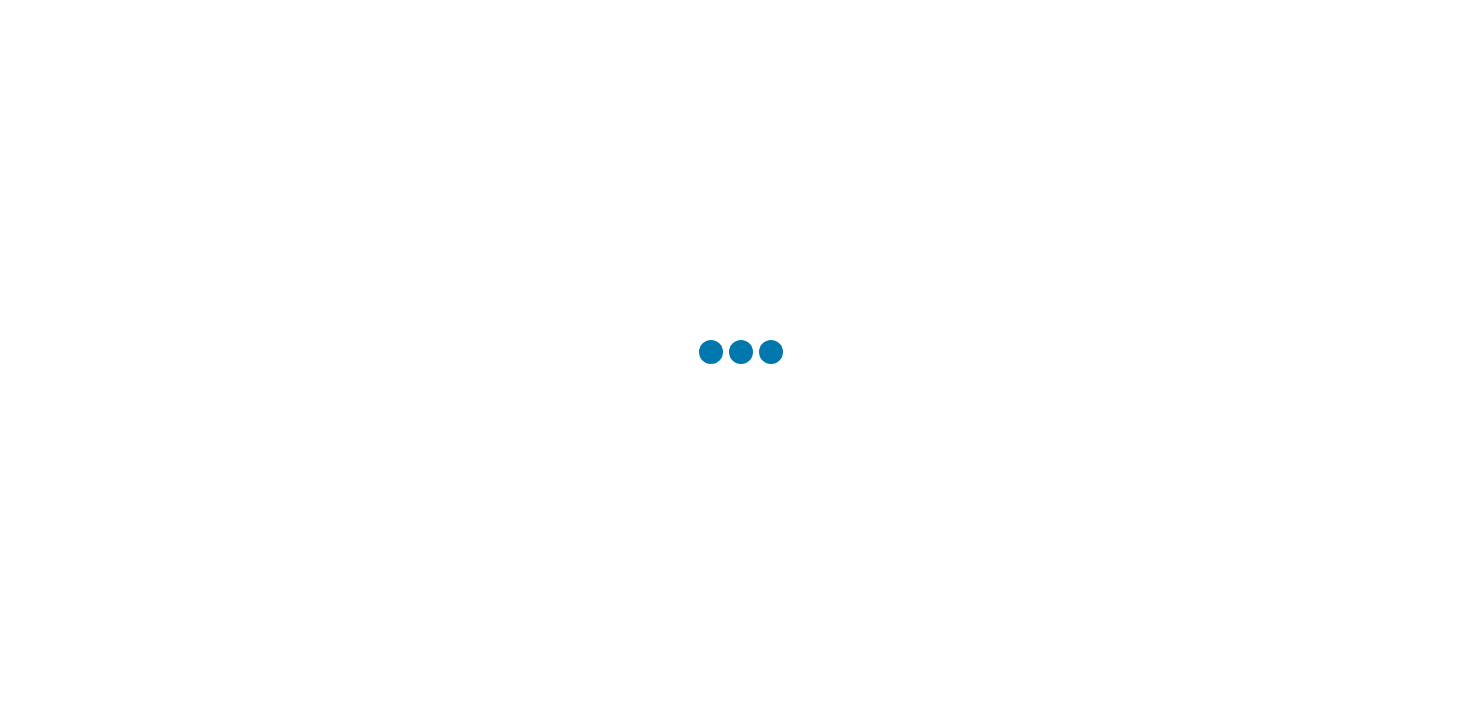scroll, scrollTop: 0, scrollLeft: 0, axis: both 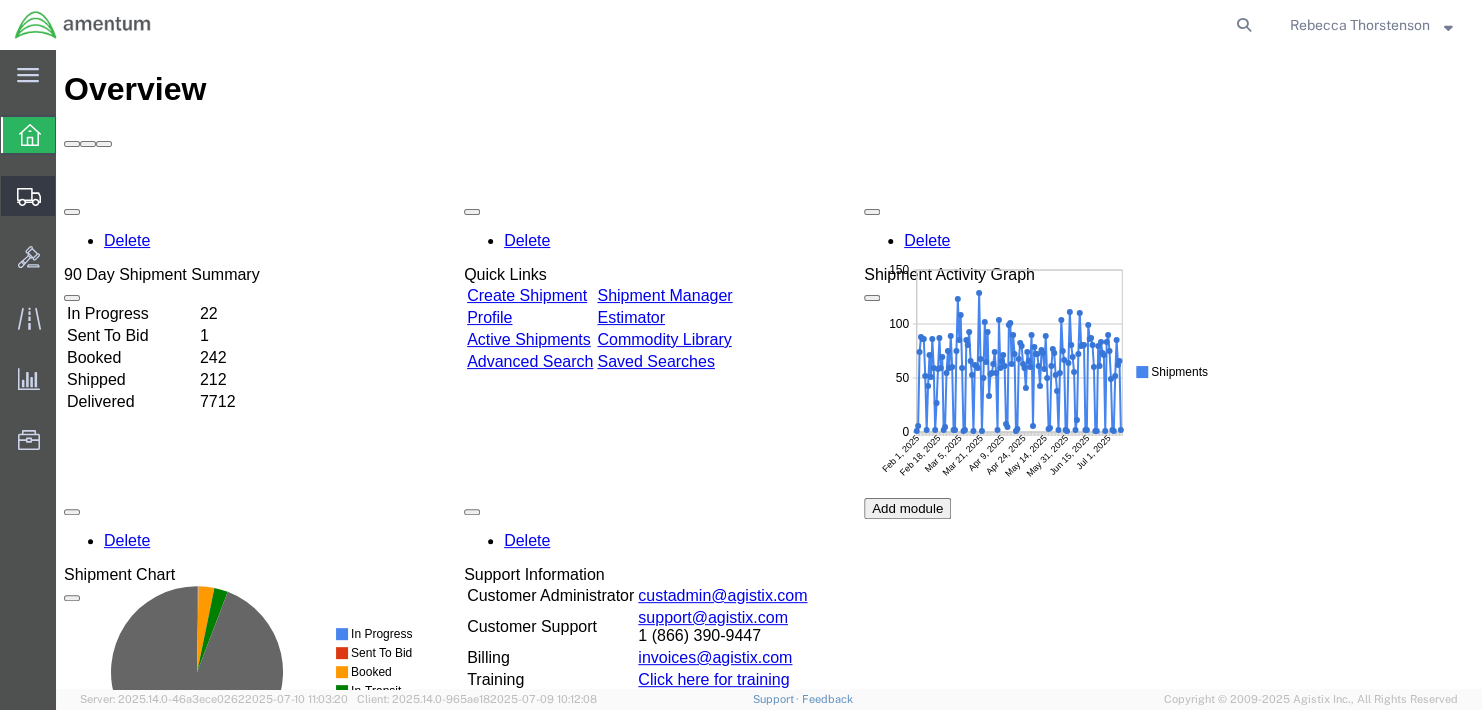 click on "Shipment Manager" 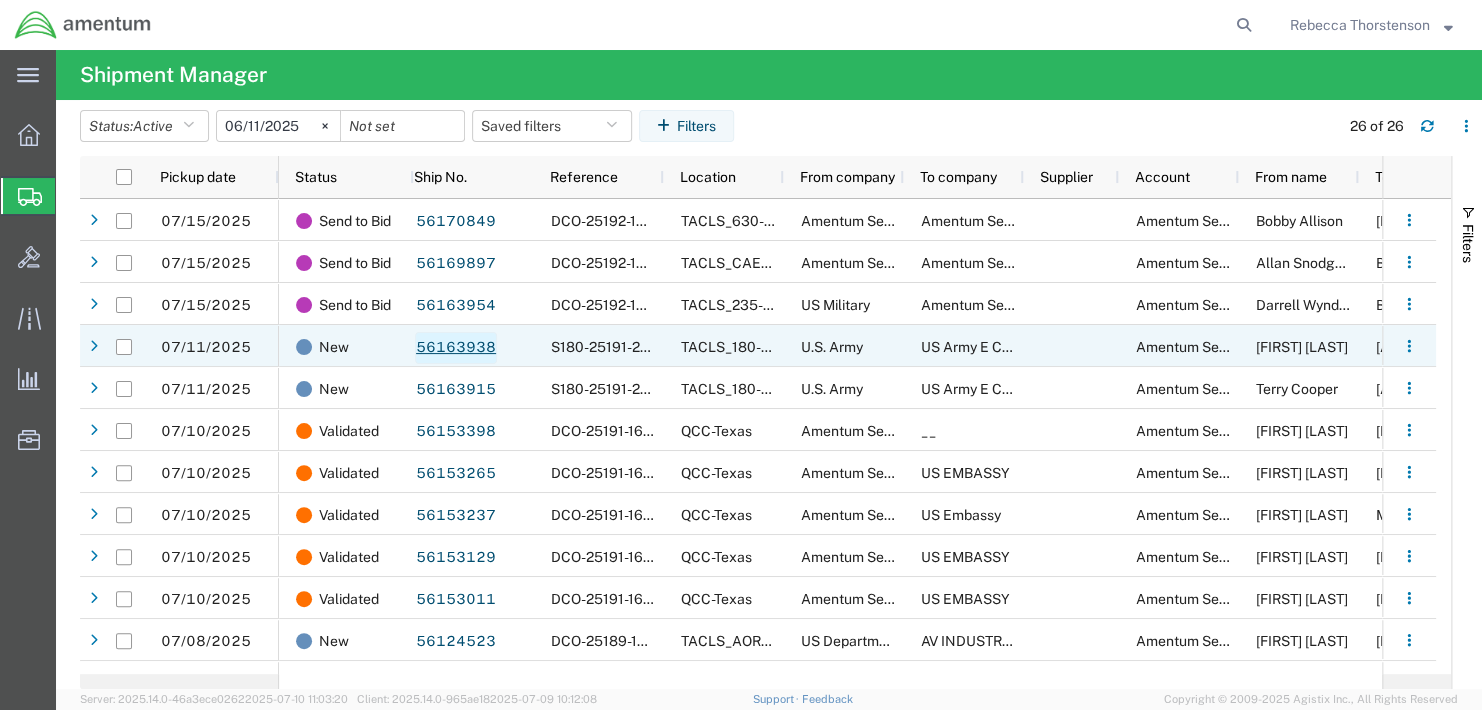 click on "56163938" 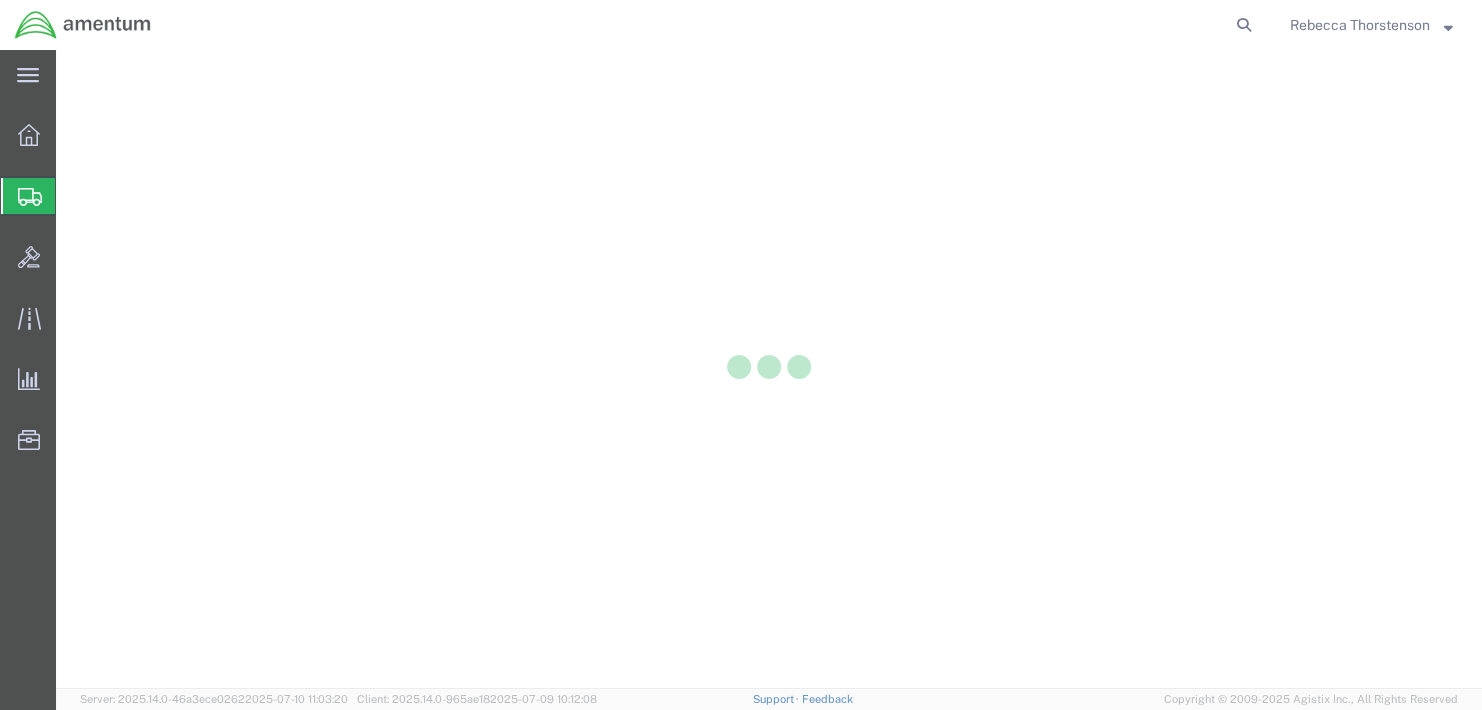 scroll, scrollTop: 0, scrollLeft: 0, axis: both 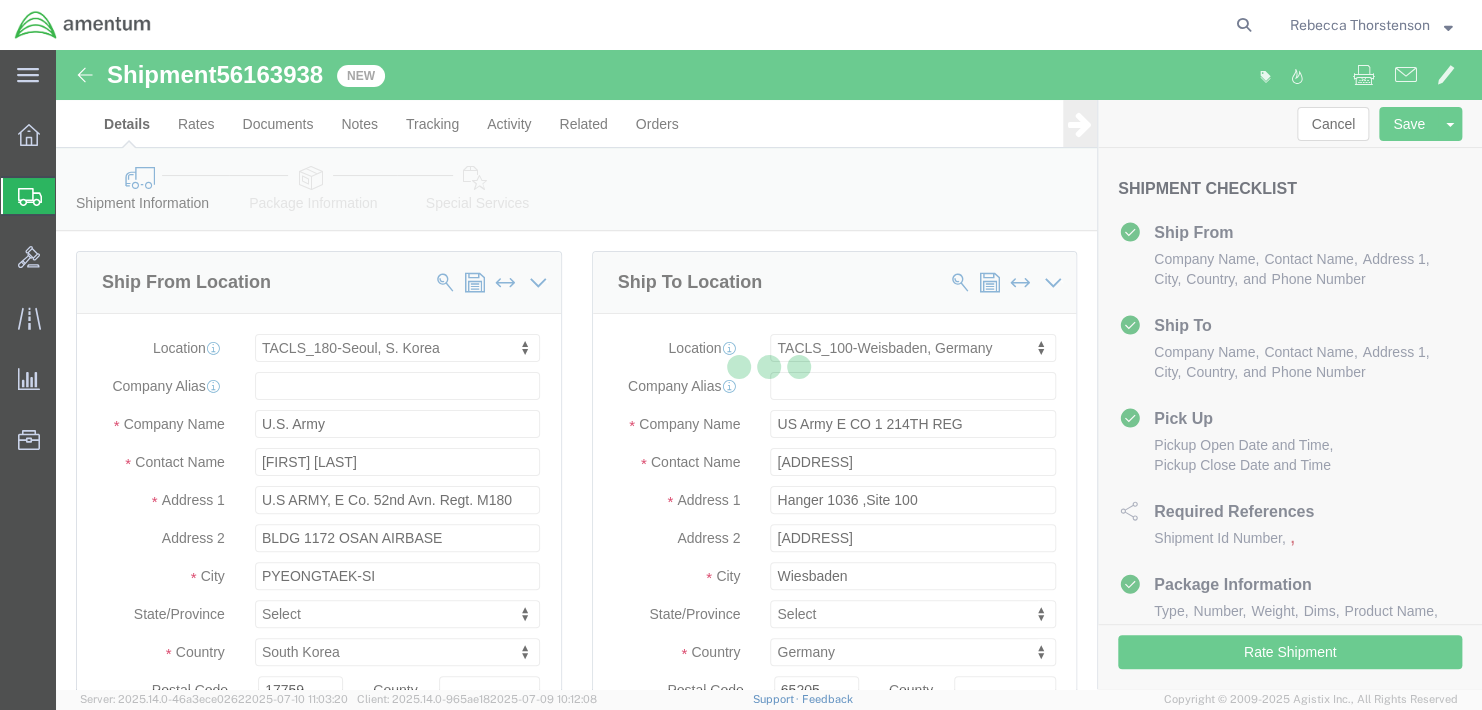 select on "42679" 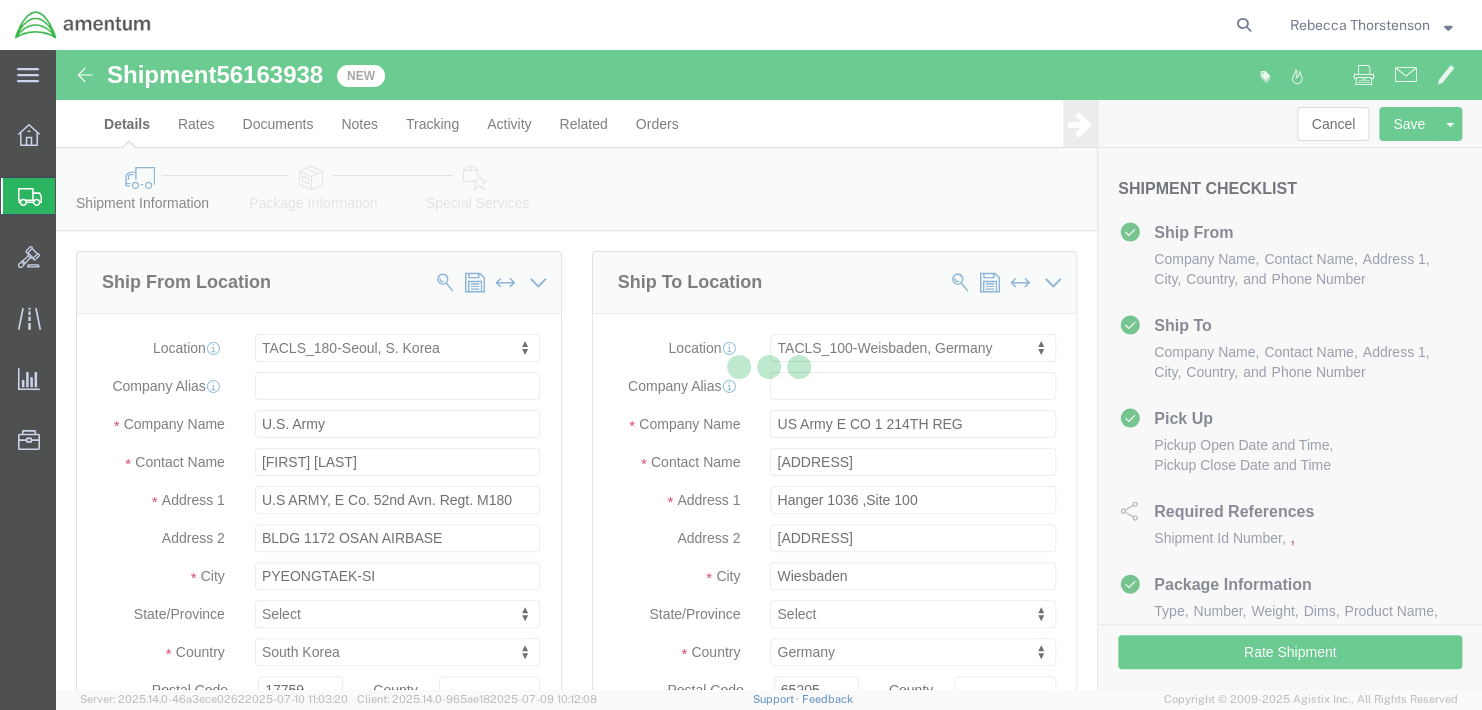 select on "42677" 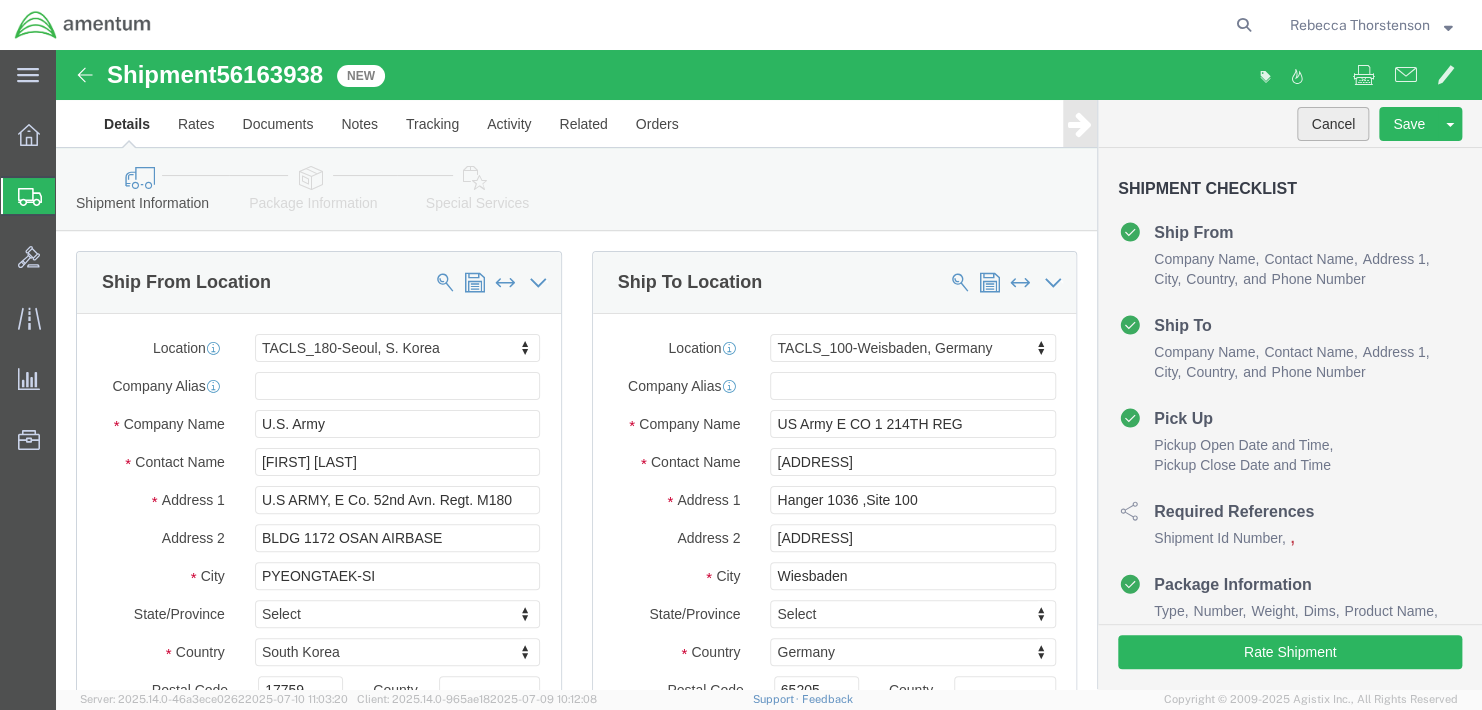 click on "Cancel" 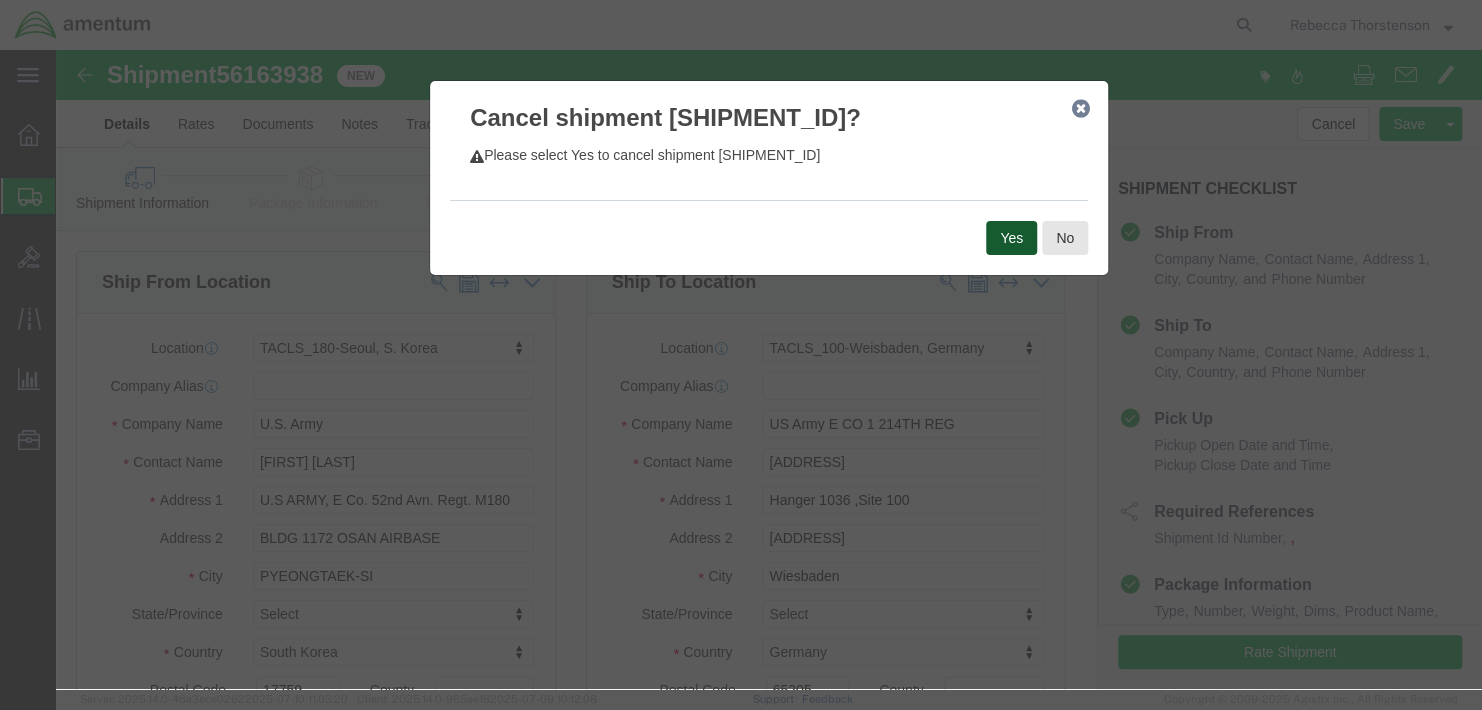 click on "Yes" 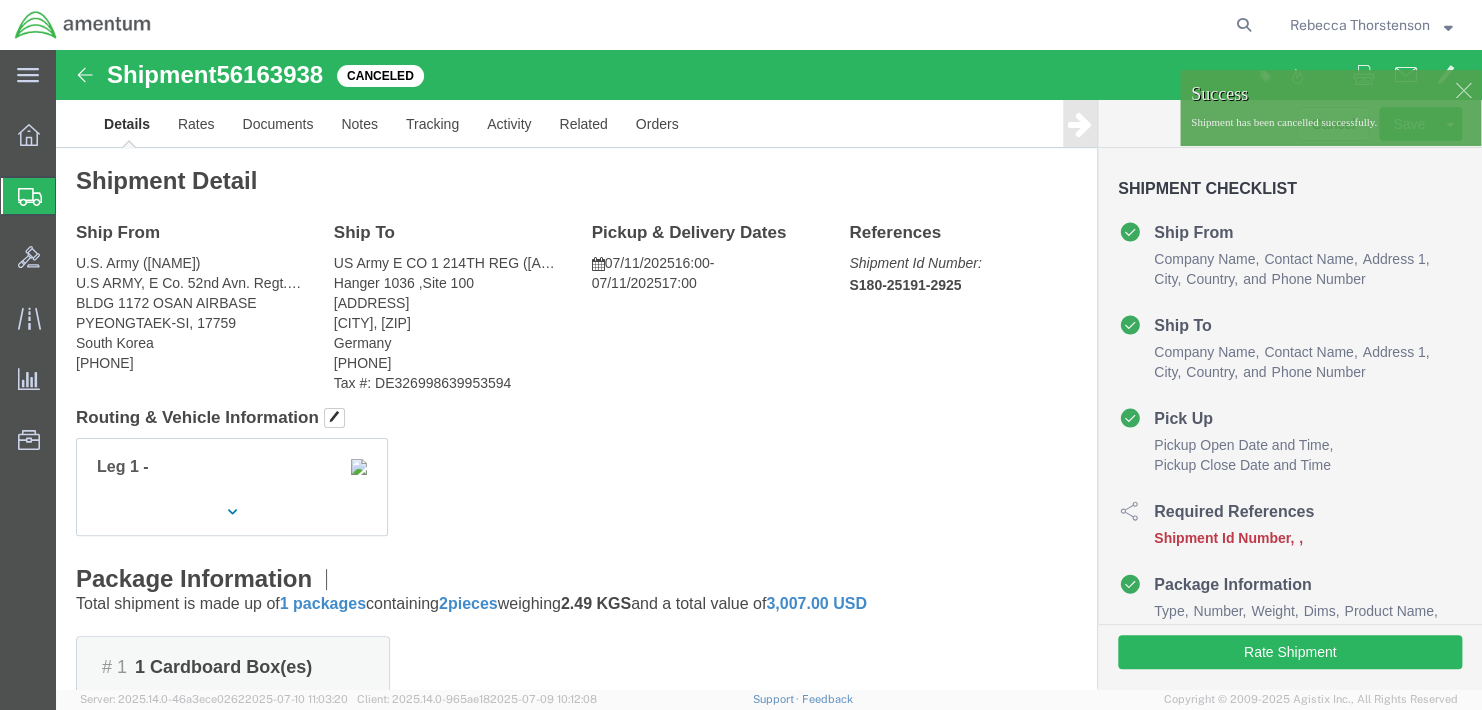 click on "Shipment Manager" 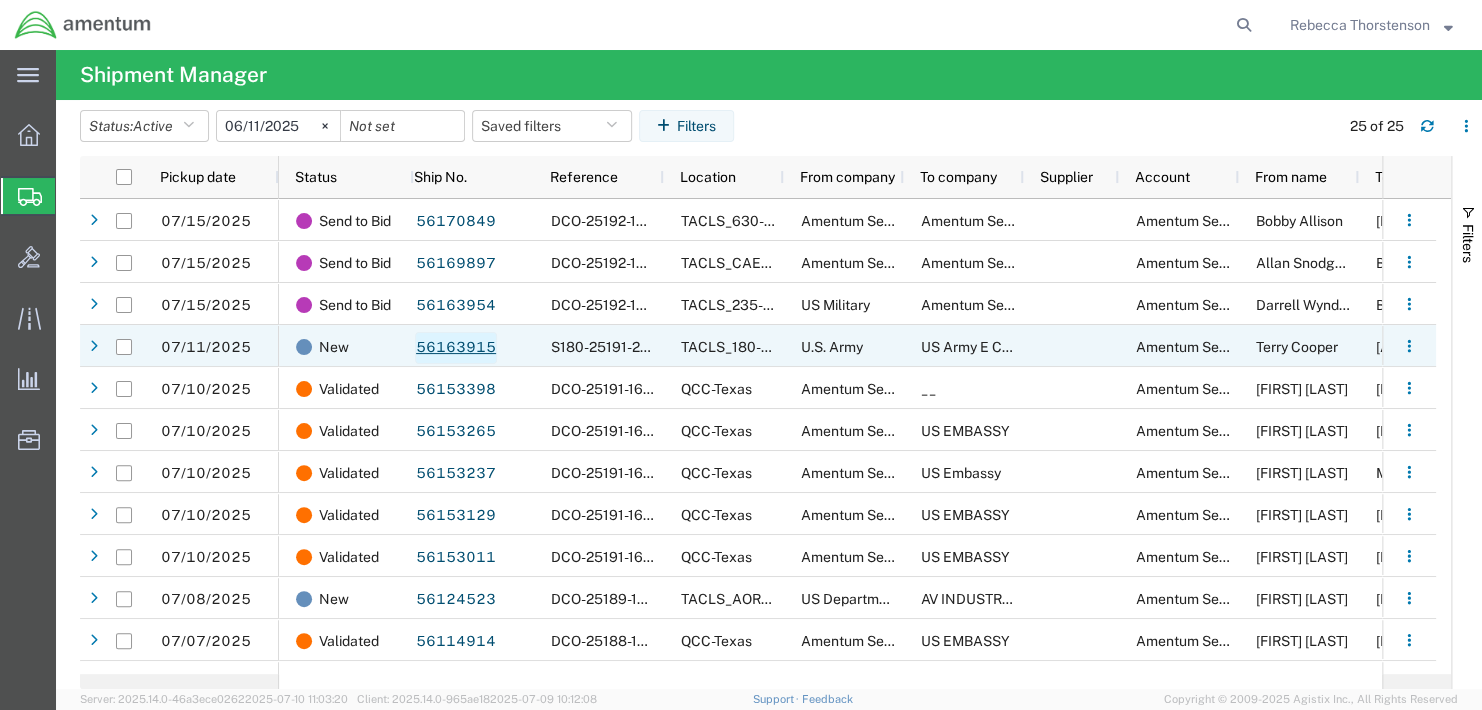 click on "56163915" 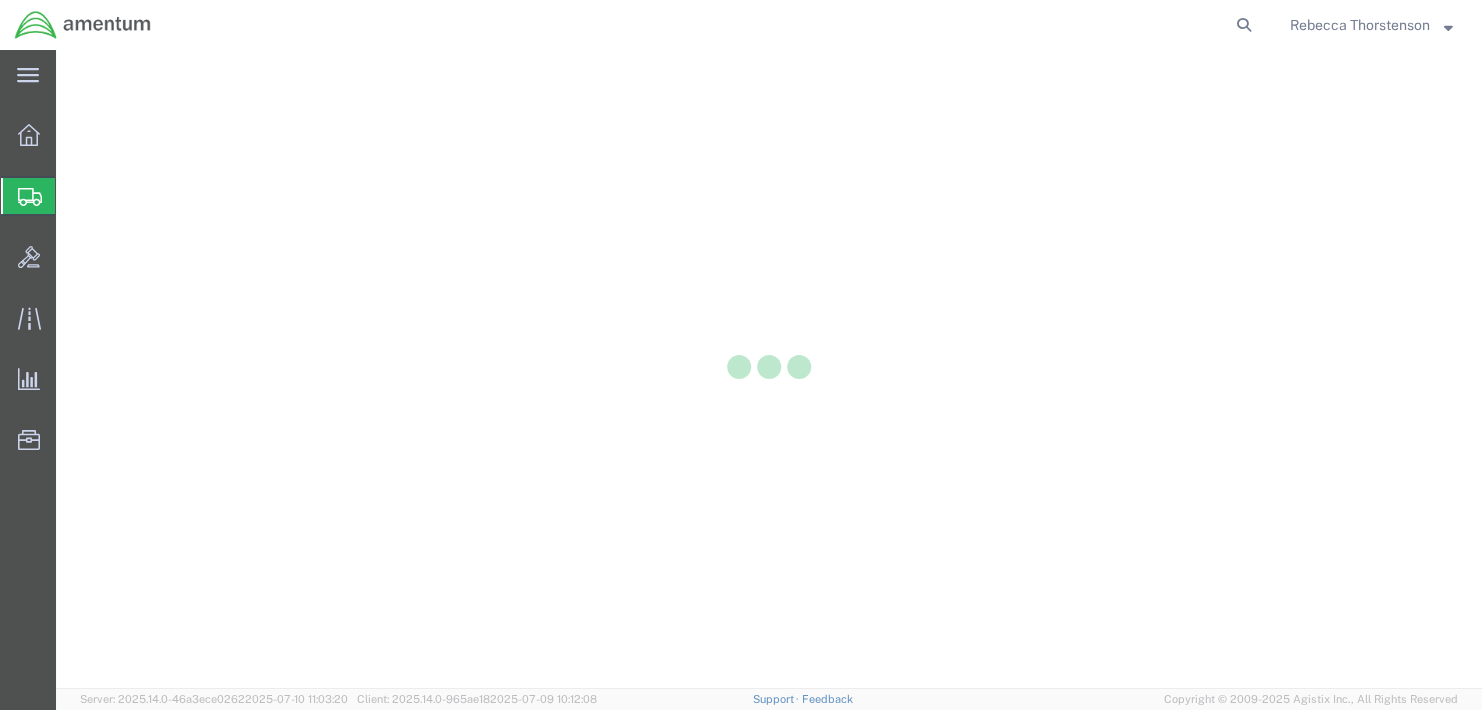 scroll, scrollTop: 0, scrollLeft: 0, axis: both 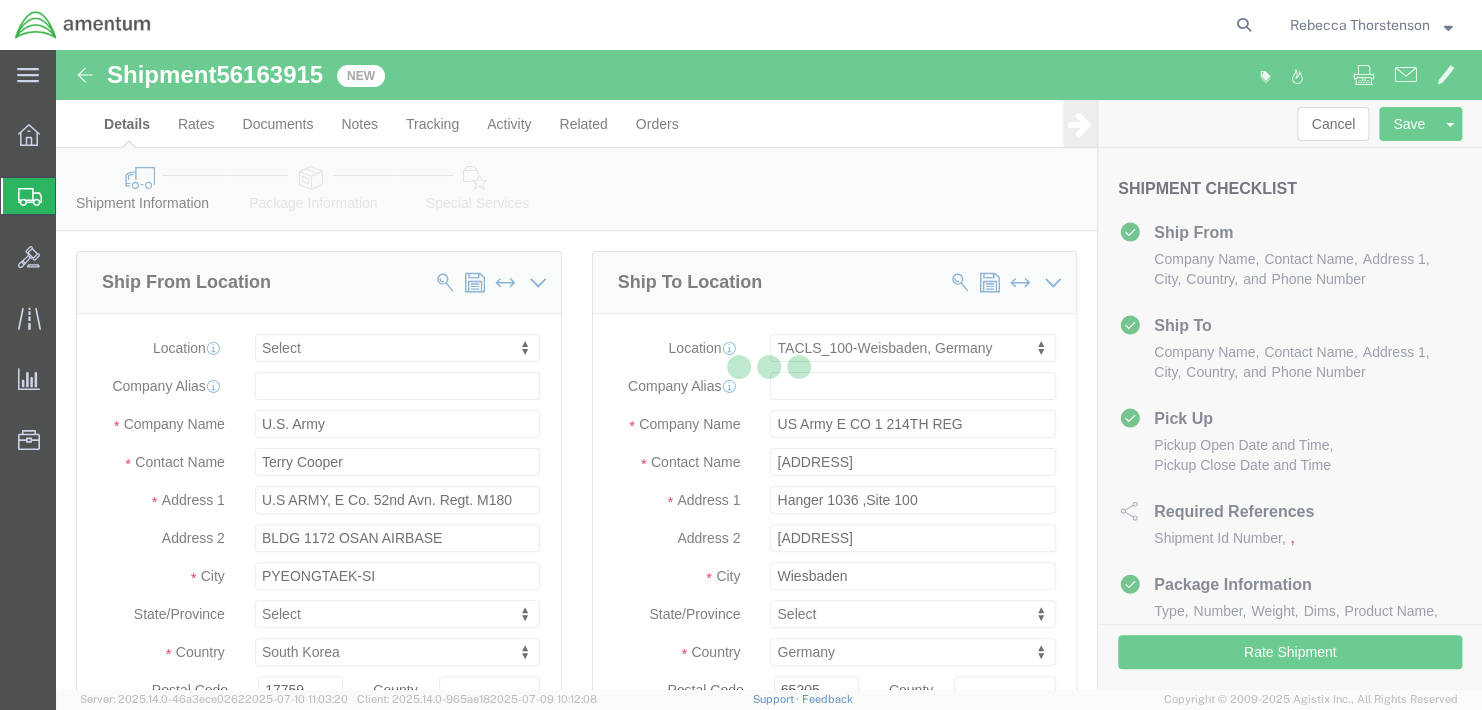 select 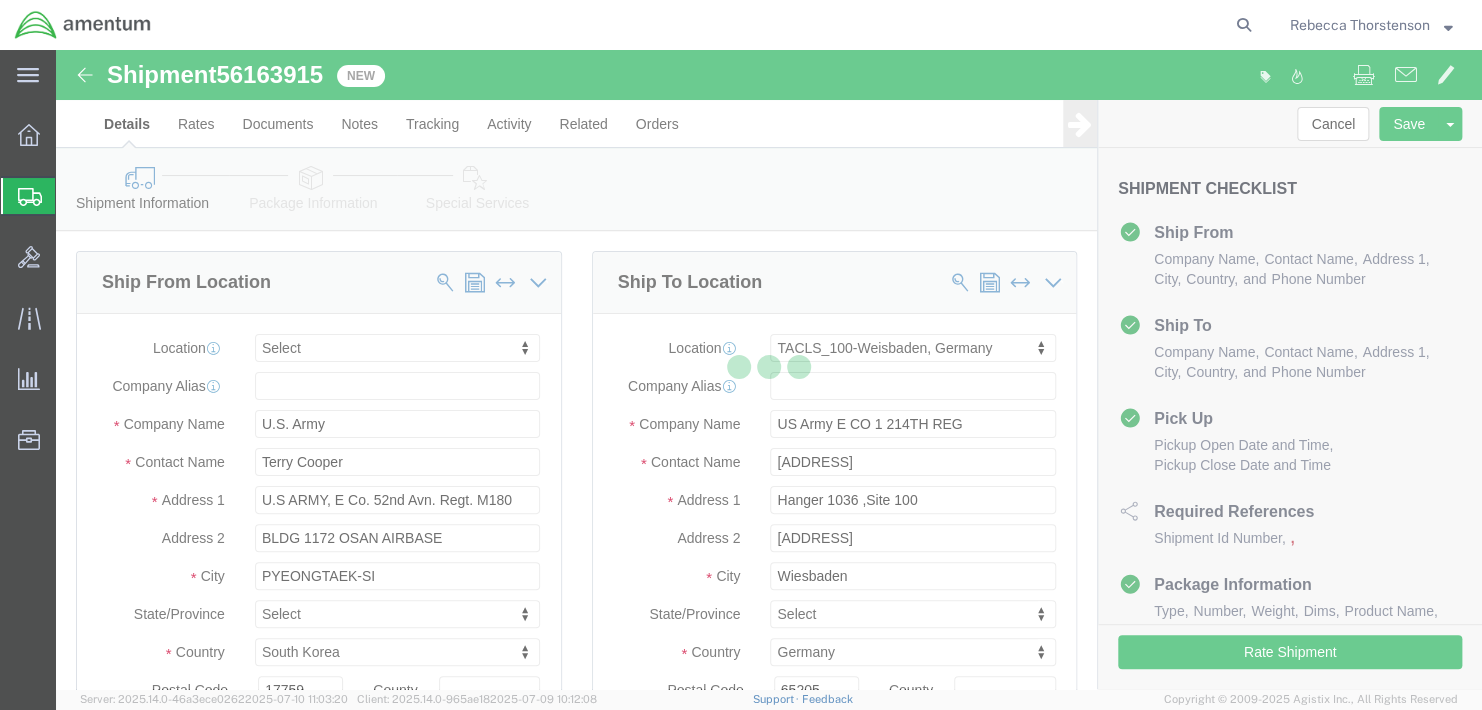 select on "42677" 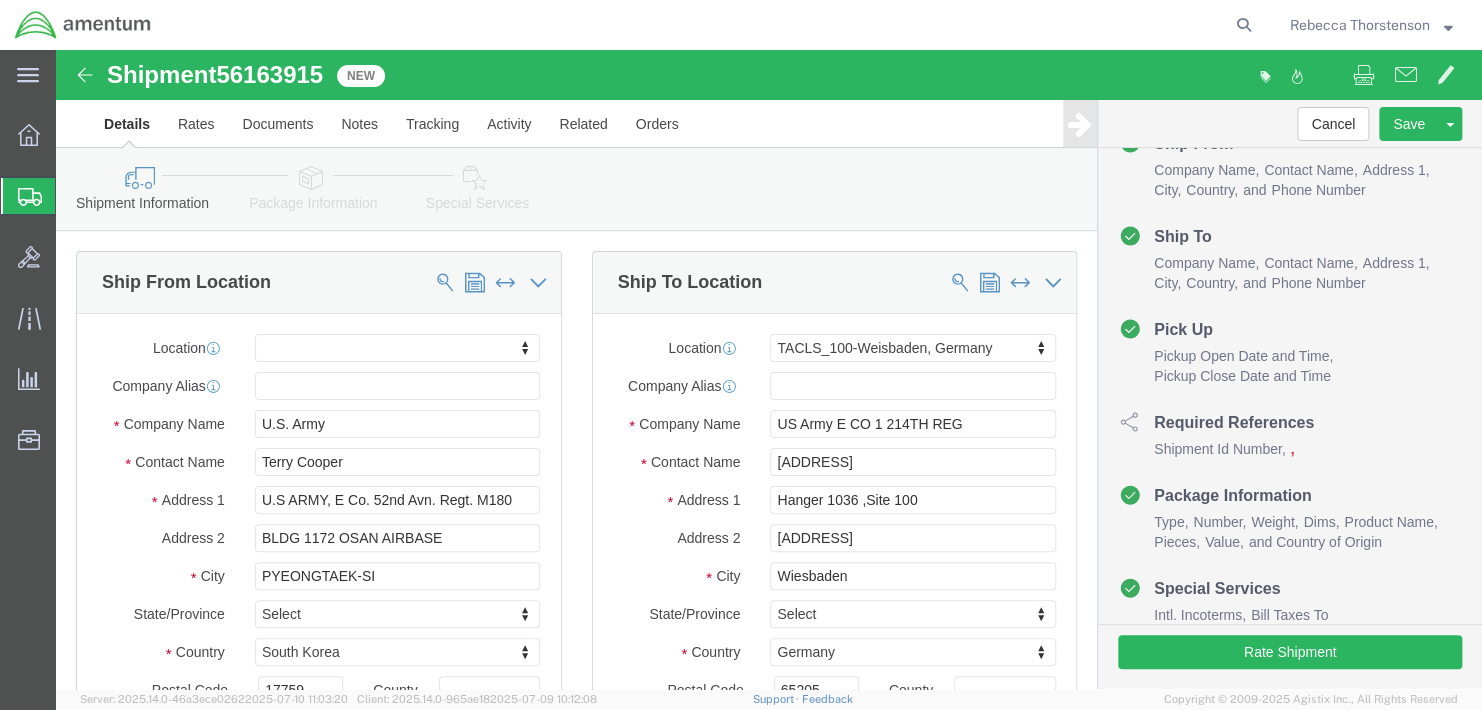 scroll, scrollTop: 112, scrollLeft: 0, axis: vertical 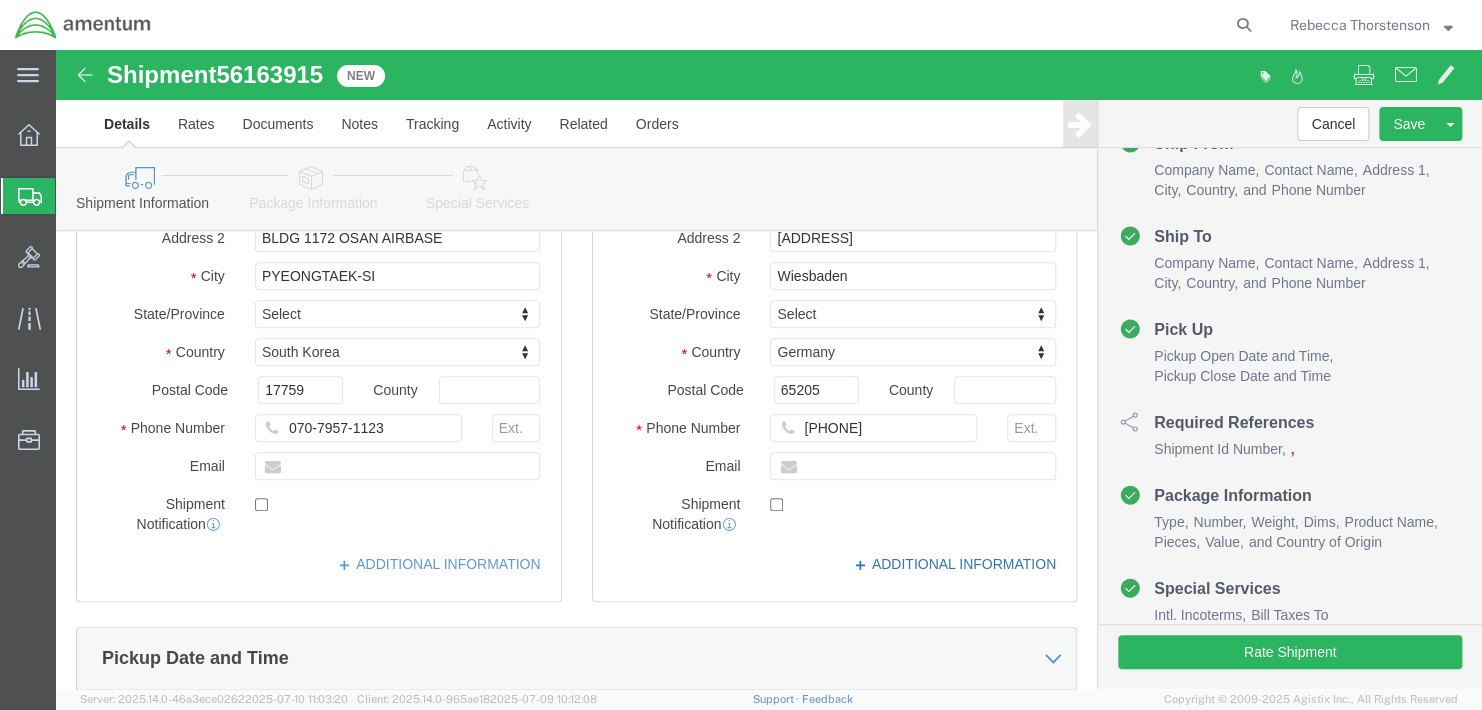 click on "ADDITIONAL INFORMATION" 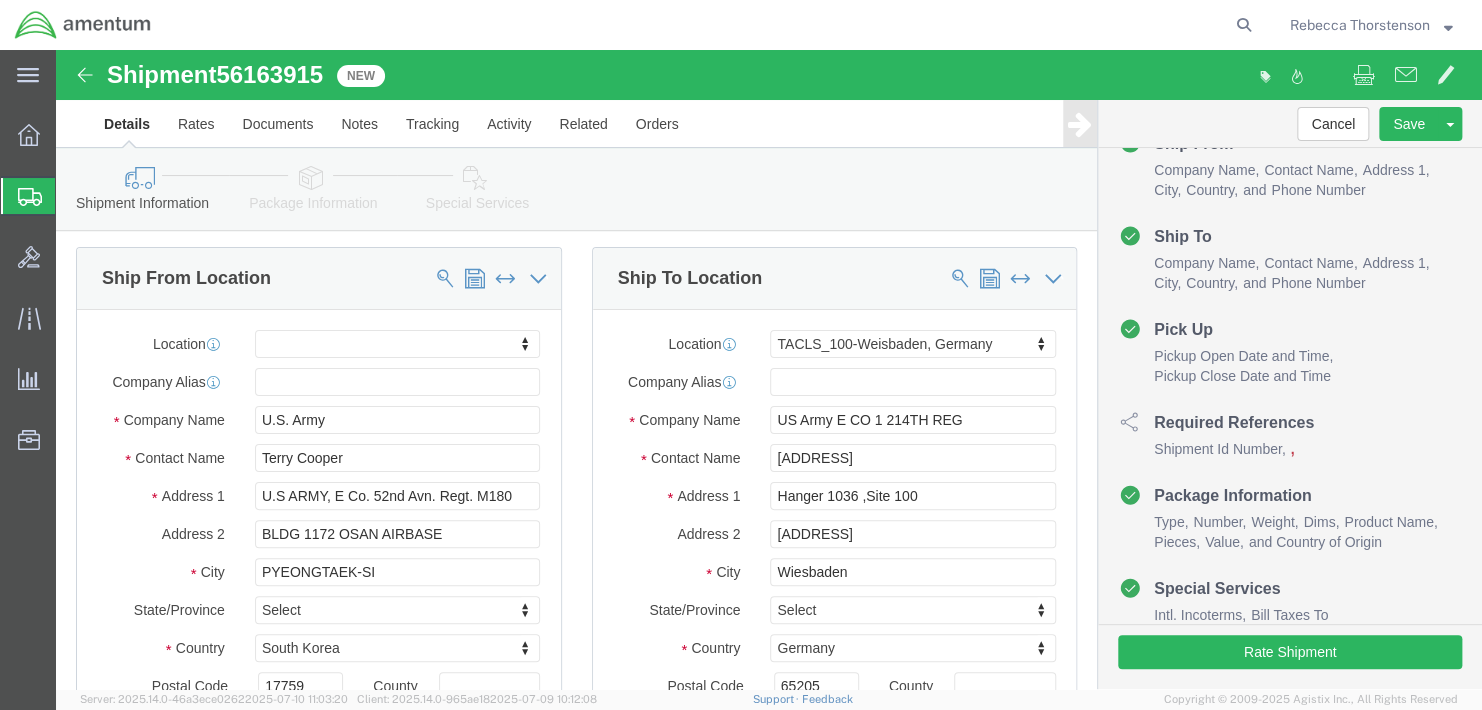 scroll, scrollTop: 0, scrollLeft: 0, axis: both 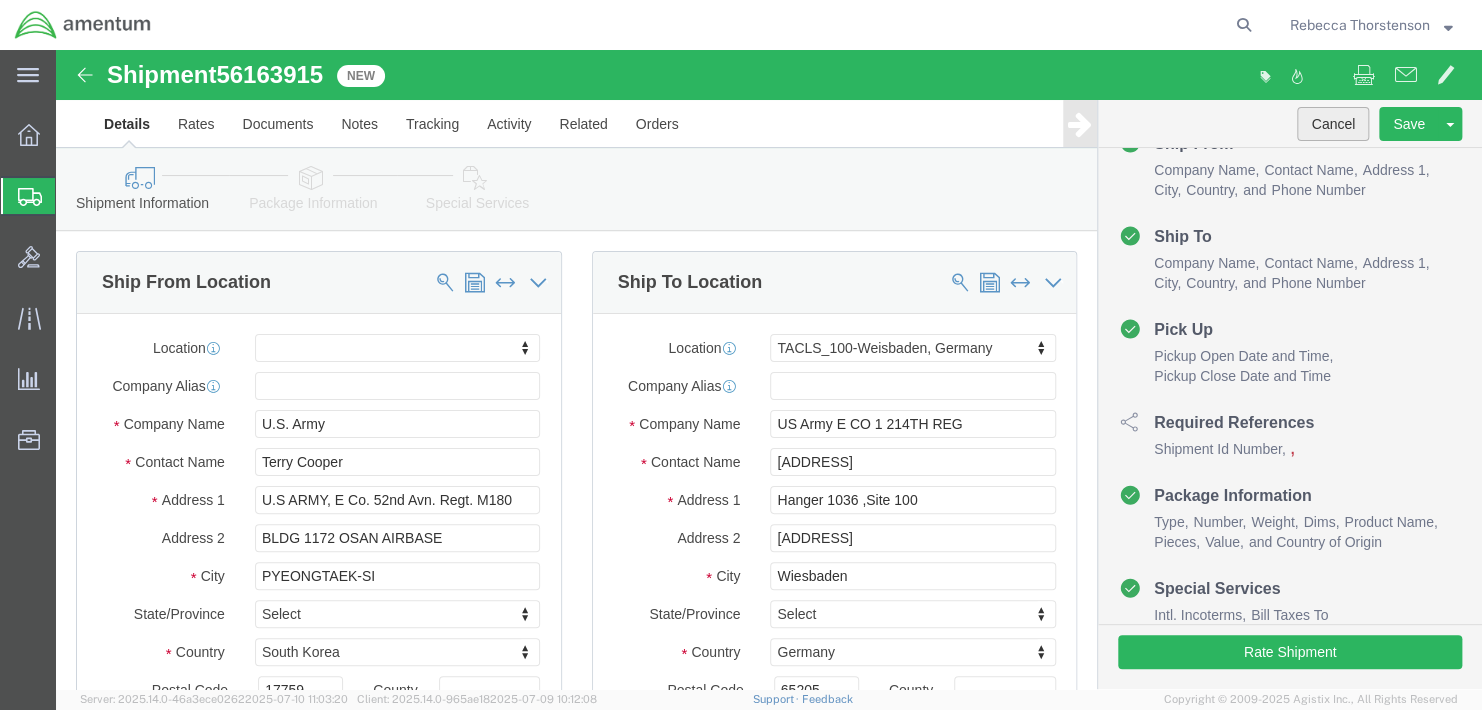 click on "Cancel" 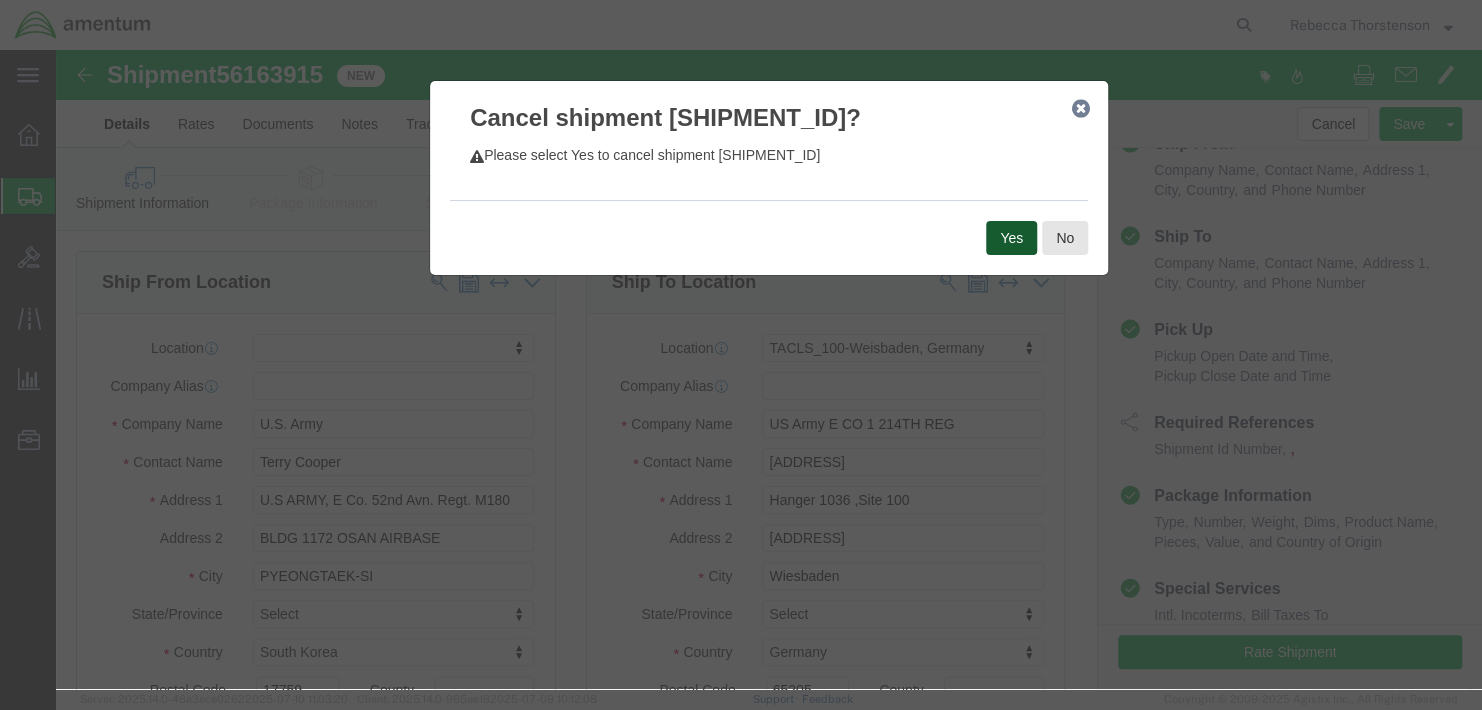 click on "Yes" 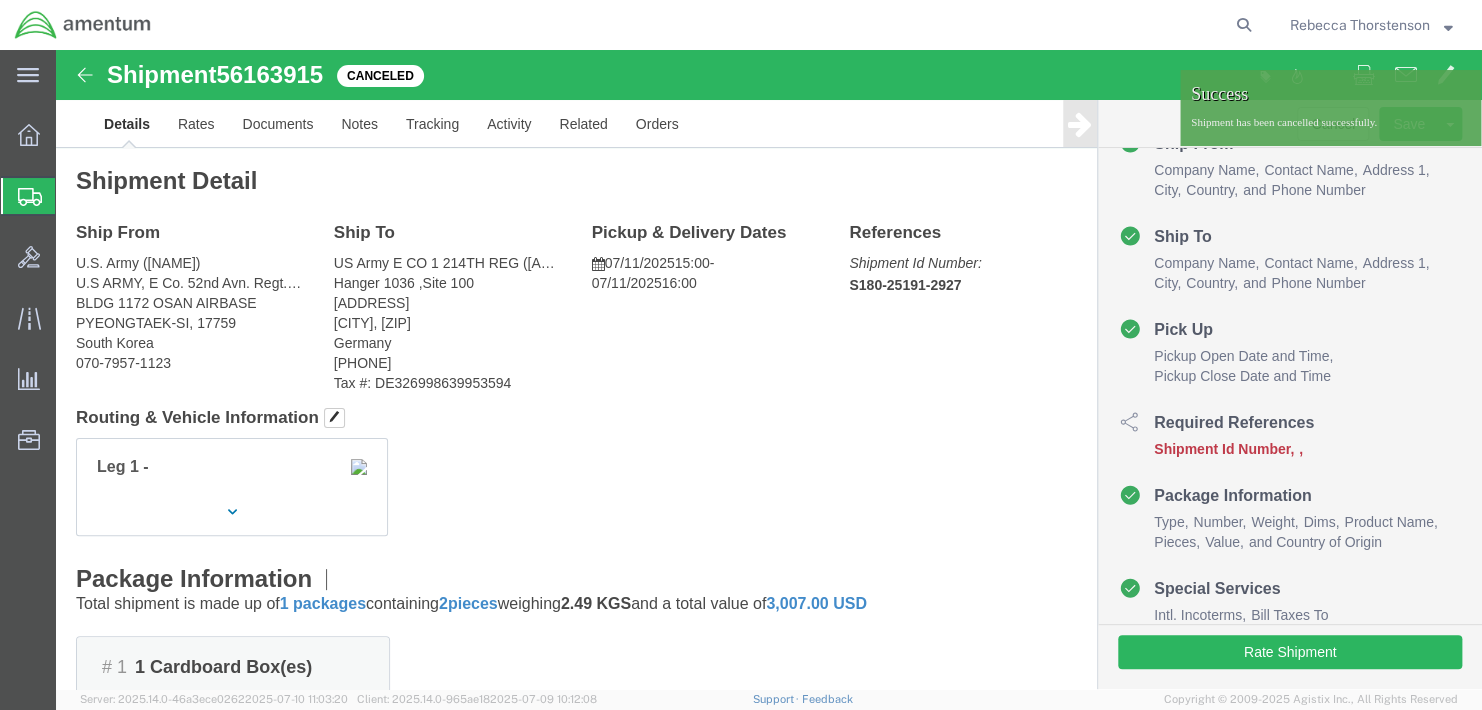 click on "Shipment Manager" 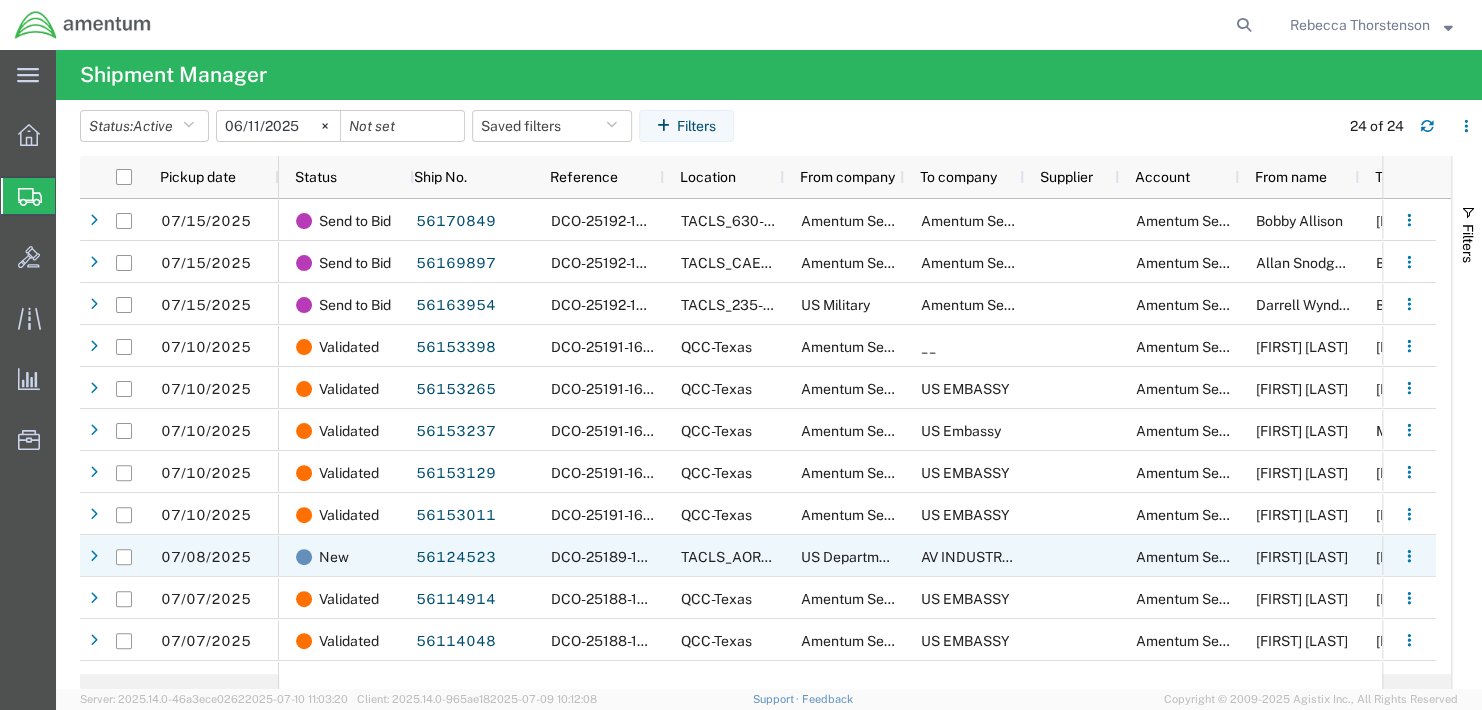 scroll, scrollTop: 68, scrollLeft: 0, axis: vertical 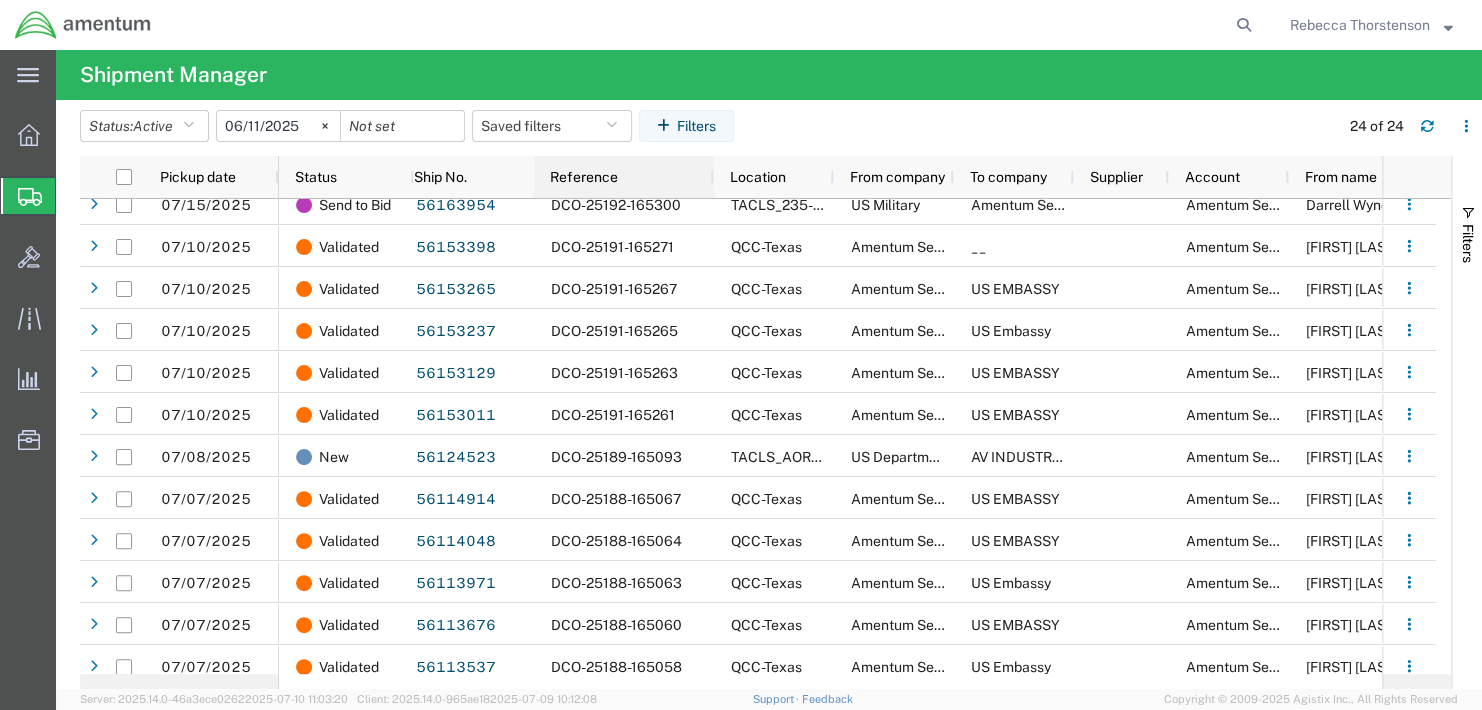 drag, startPoint x: 662, startPoint y: 179, endPoint x: 711, endPoint y: 194, distance: 51.24451 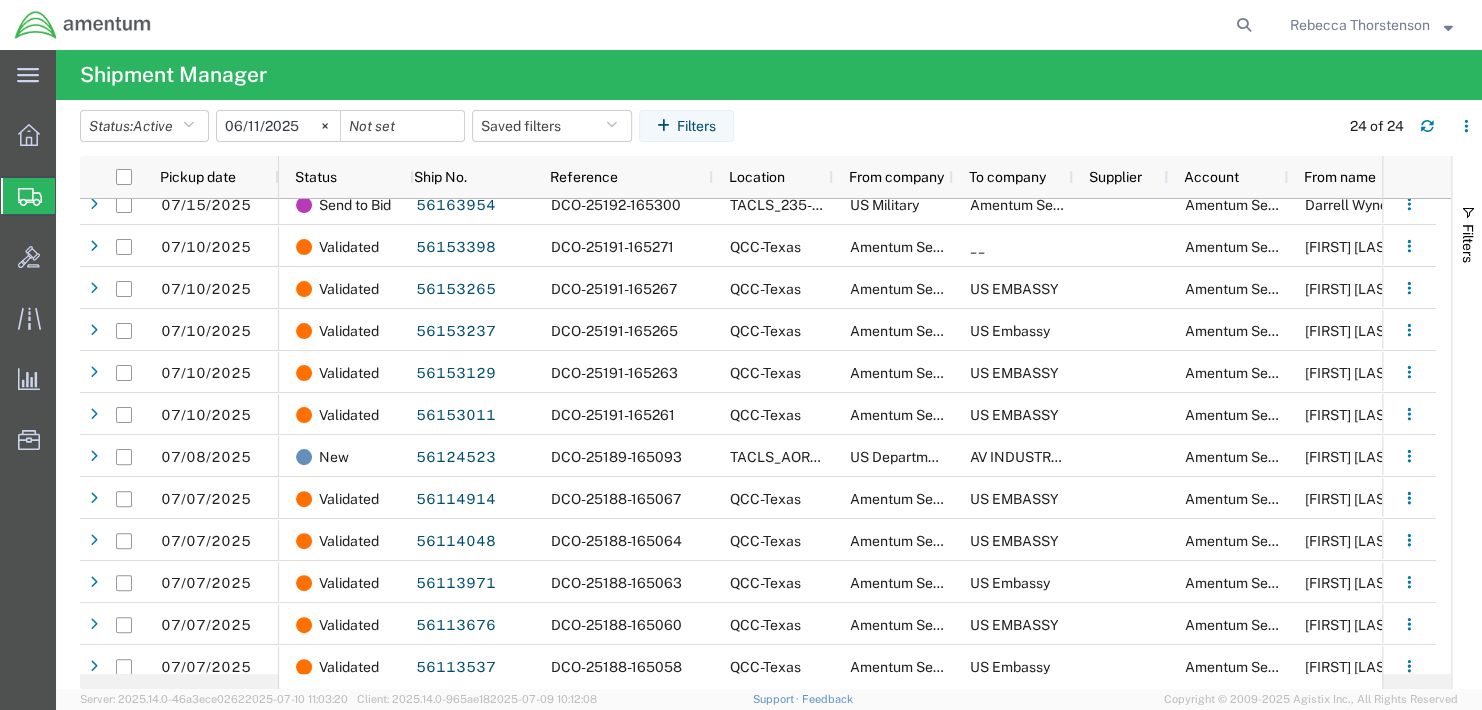 click on "Shipment Manager" 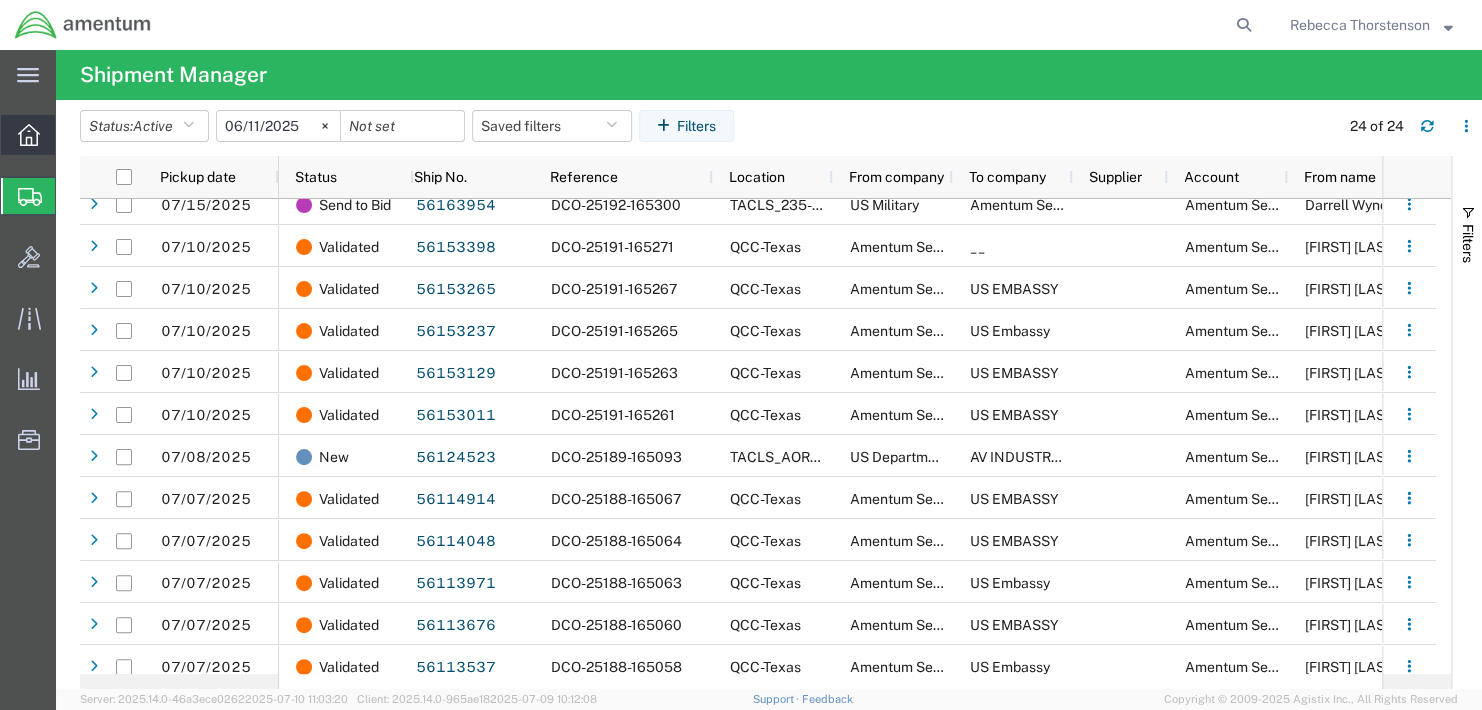 click 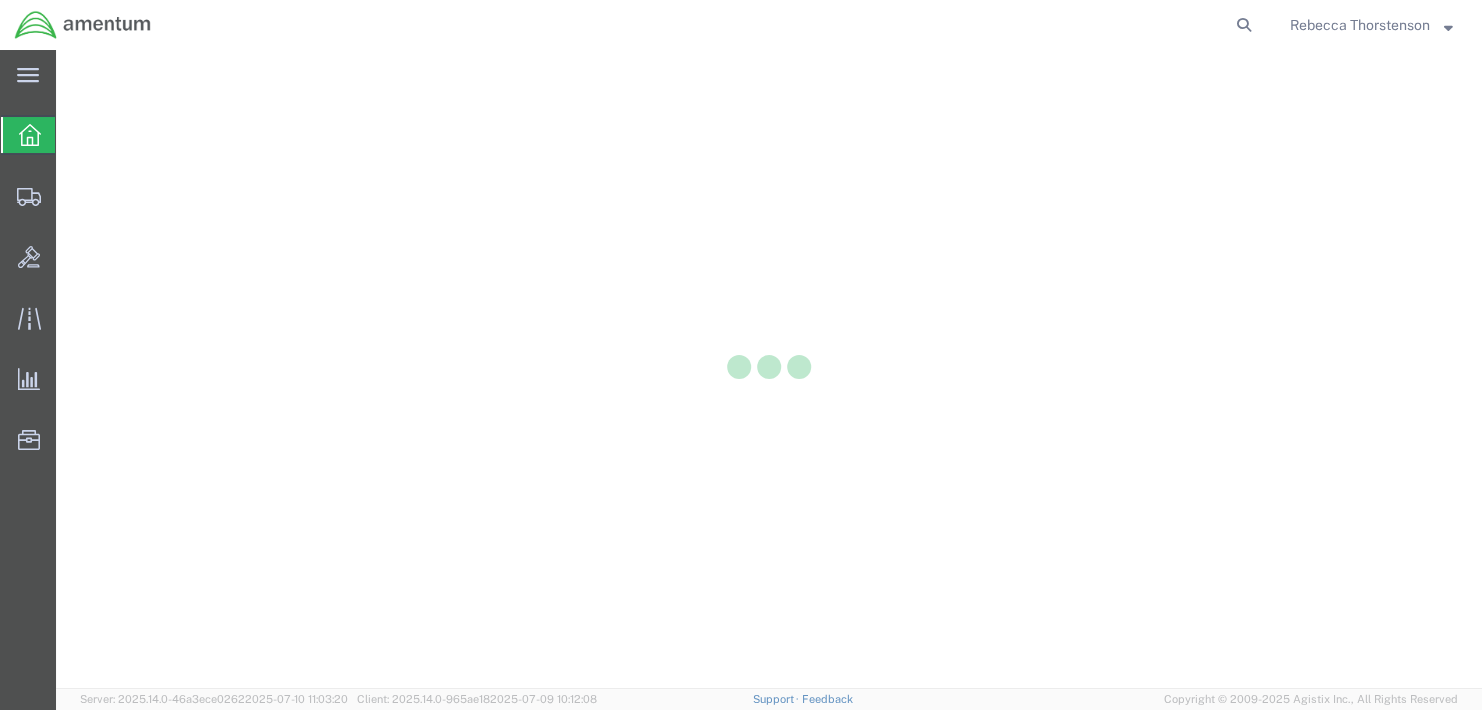 scroll, scrollTop: 0, scrollLeft: 0, axis: both 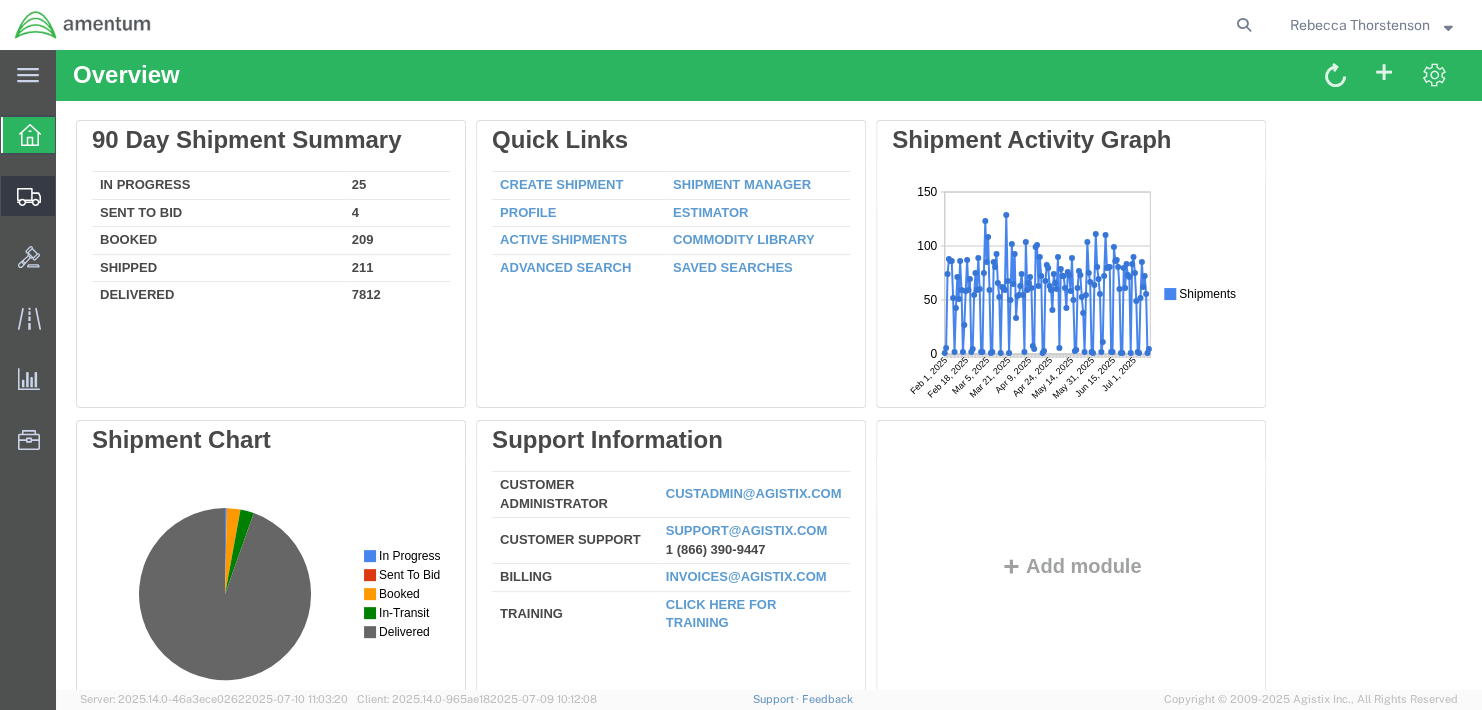 click on "Shipment Manager" 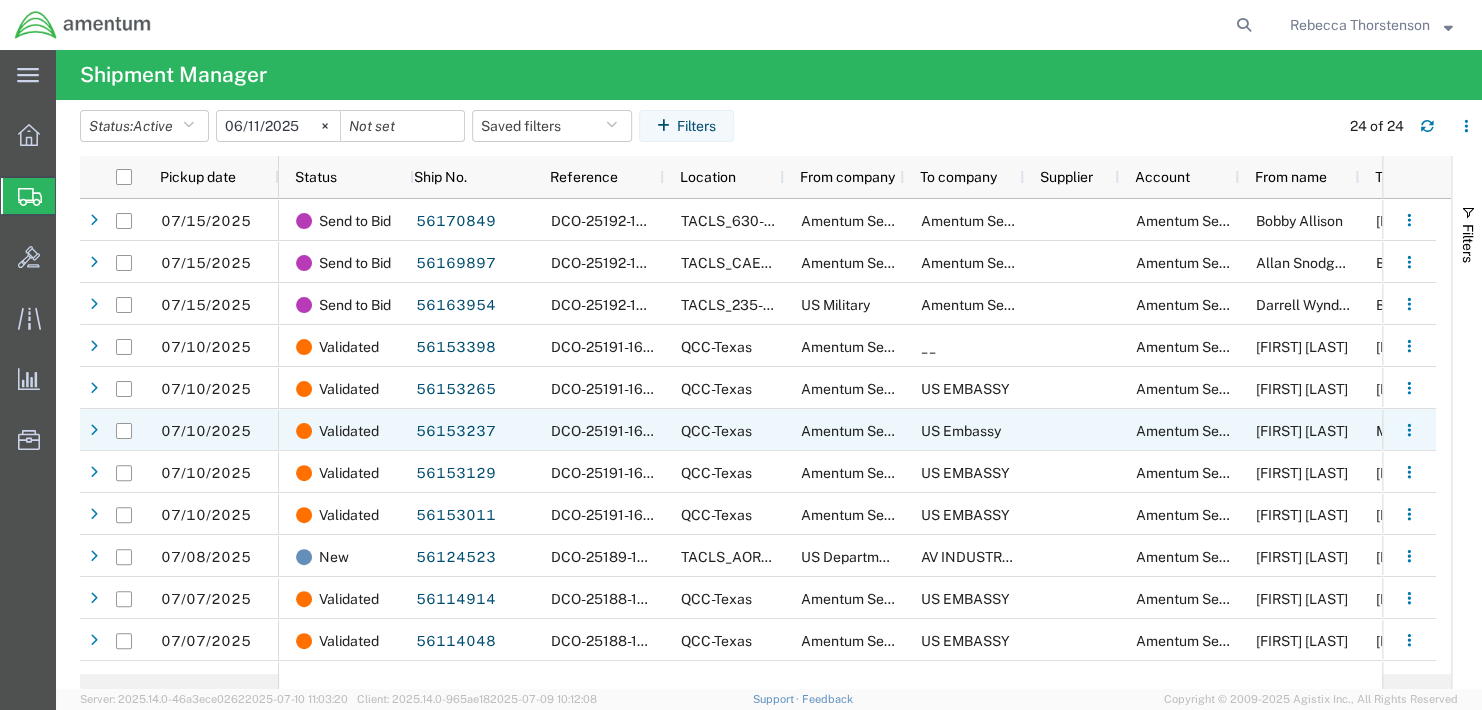 scroll, scrollTop: 71, scrollLeft: 0, axis: vertical 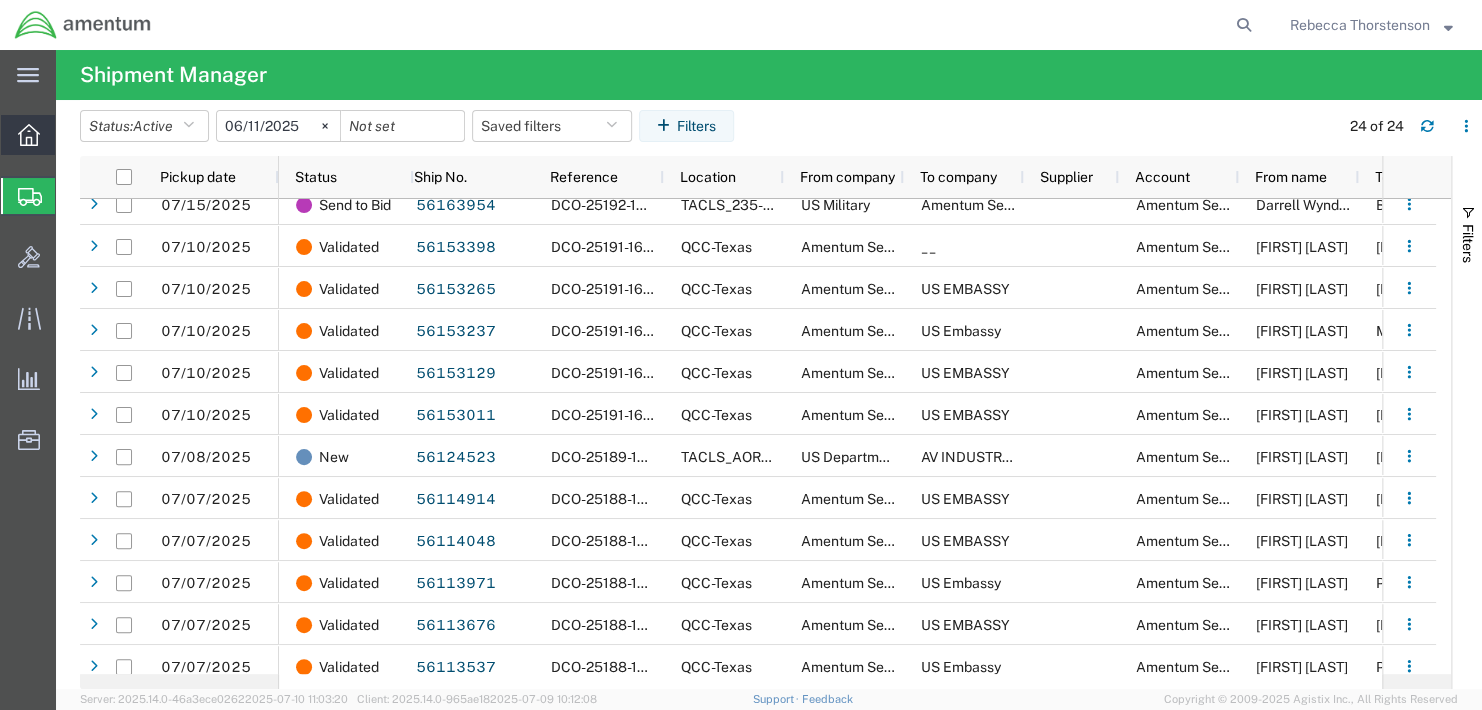 click on "Overview" 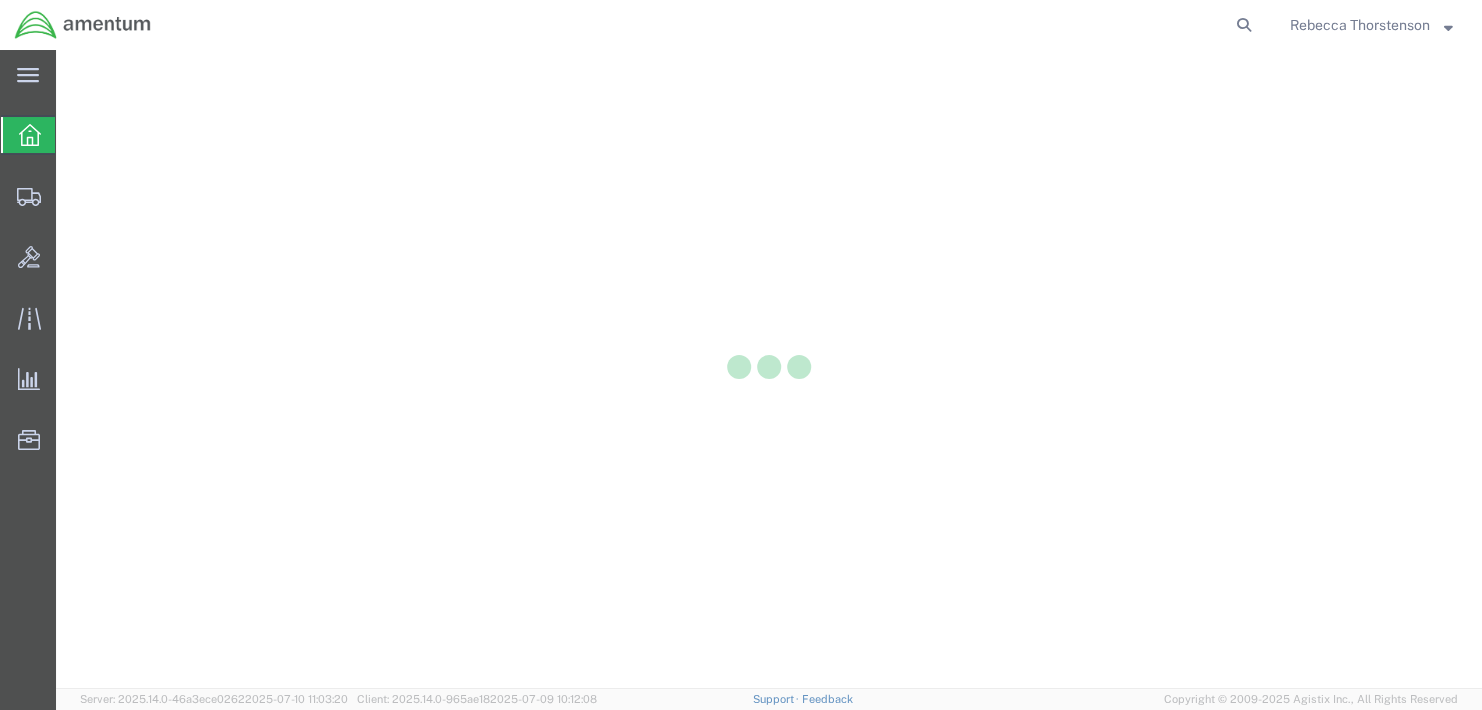 scroll, scrollTop: 0, scrollLeft: 0, axis: both 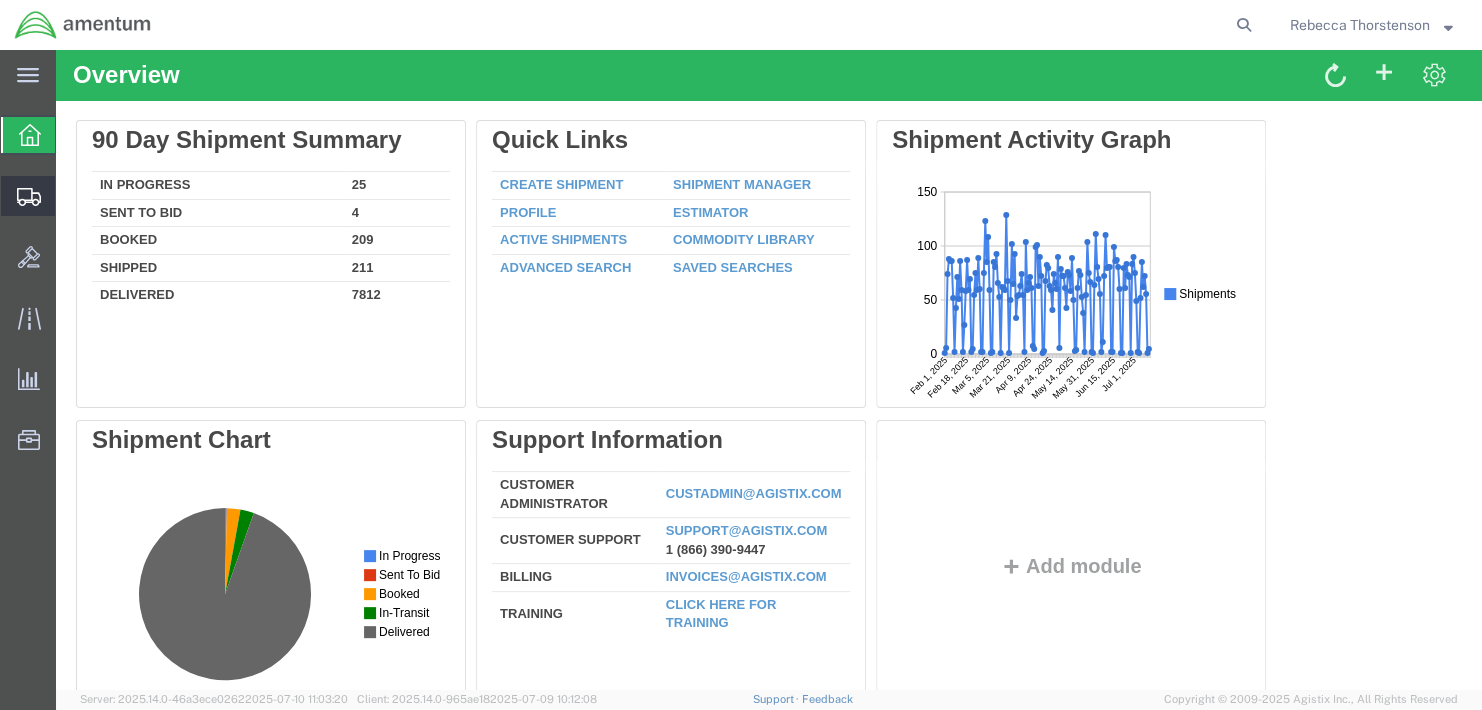 click on "Shipment Manager" 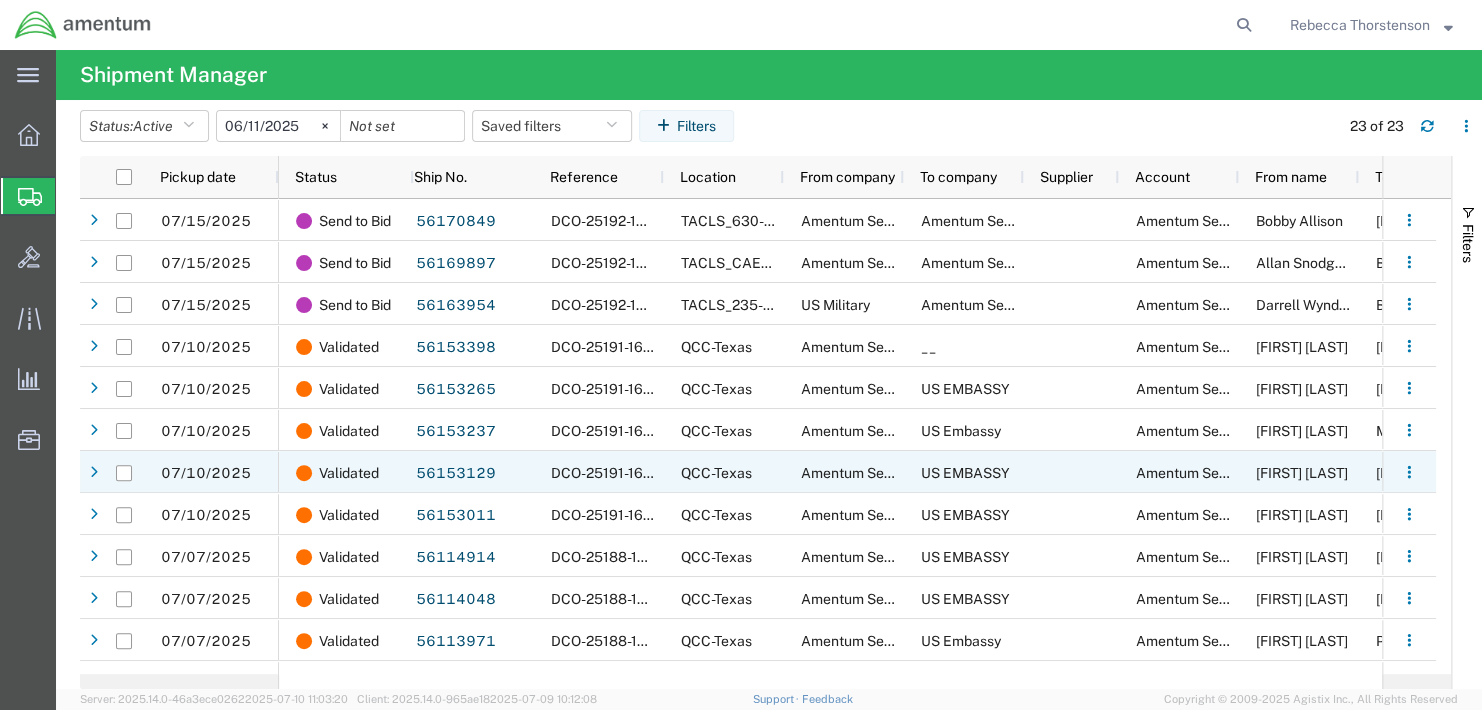 scroll, scrollTop: 136, scrollLeft: 0, axis: vertical 